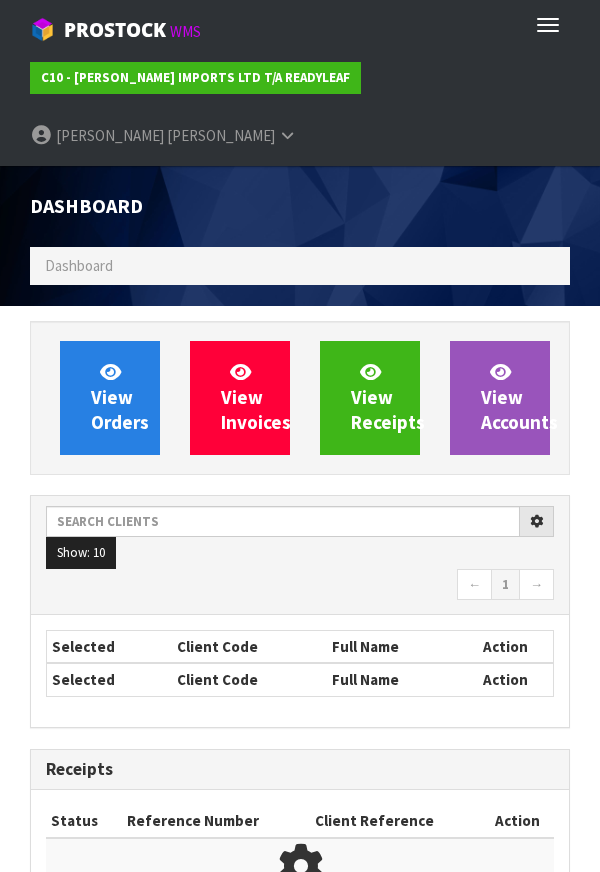 scroll, scrollTop: 50, scrollLeft: 0, axis: vertical 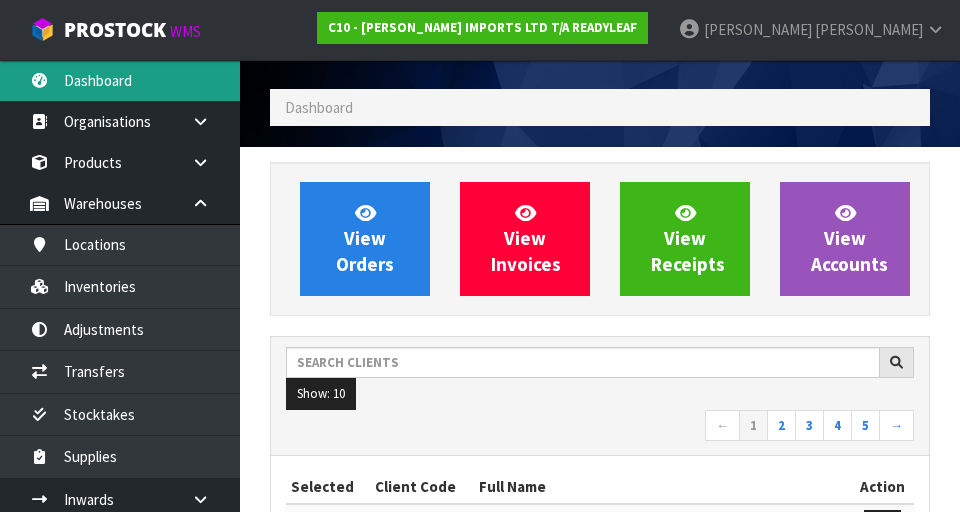 click on "Dashboard" at bounding box center [120, 80] 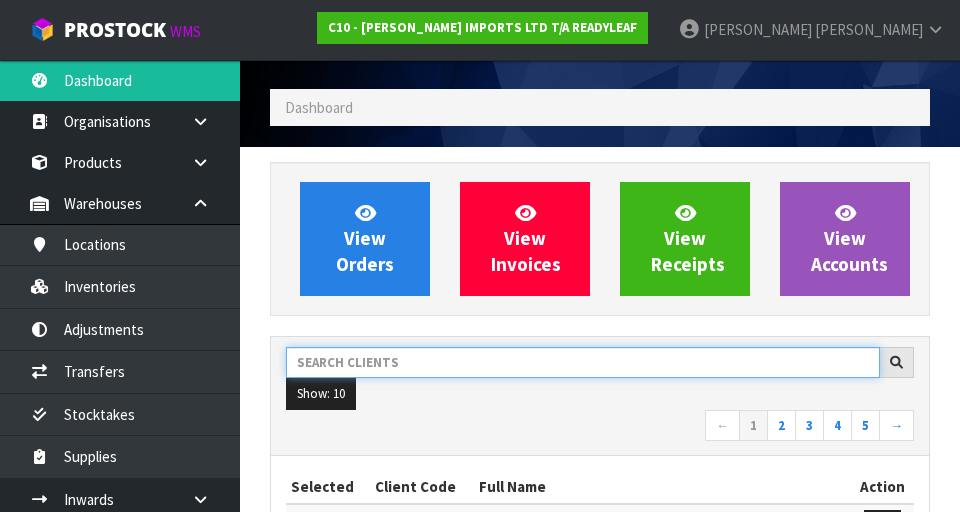 click at bounding box center [583, 362] 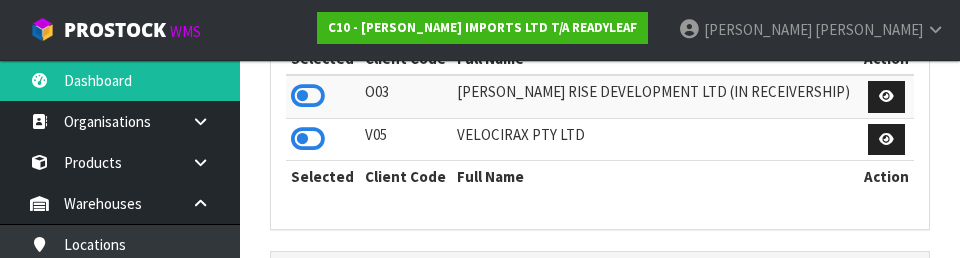 scroll, scrollTop: 471, scrollLeft: 0, axis: vertical 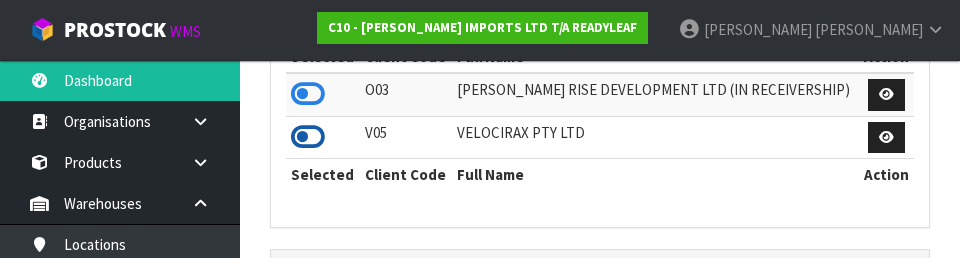 type on "VEL" 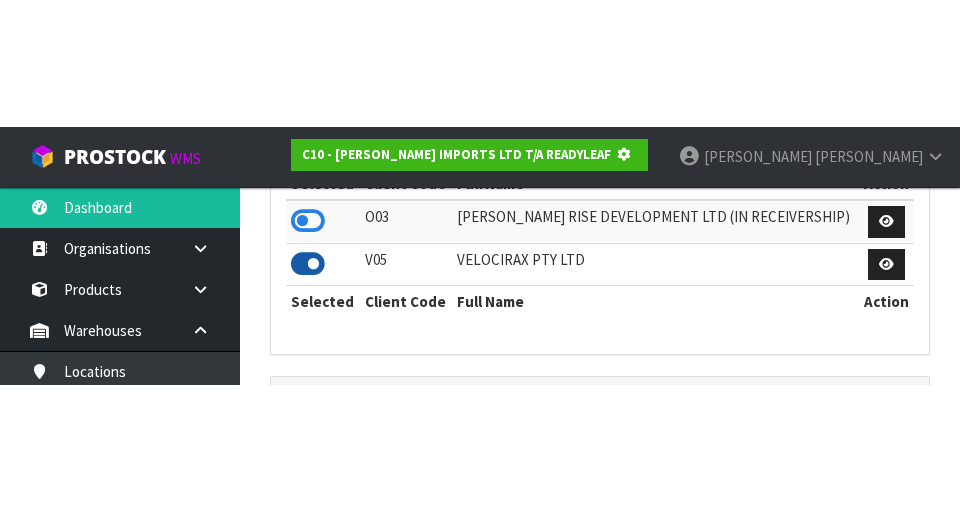 scroll, scrollTop: 480, scrollLeft: 0, axis: vertical 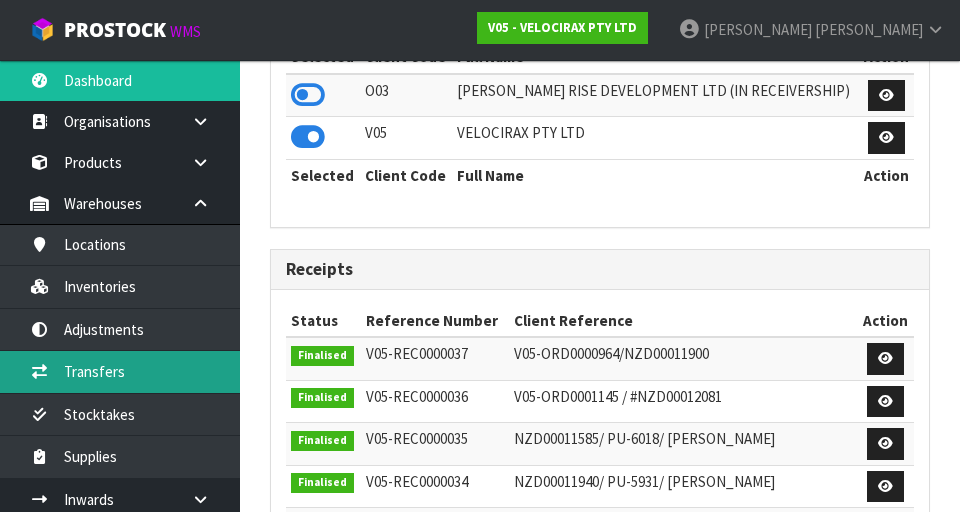 click on "Transfers" at bounding box center [120, 371] 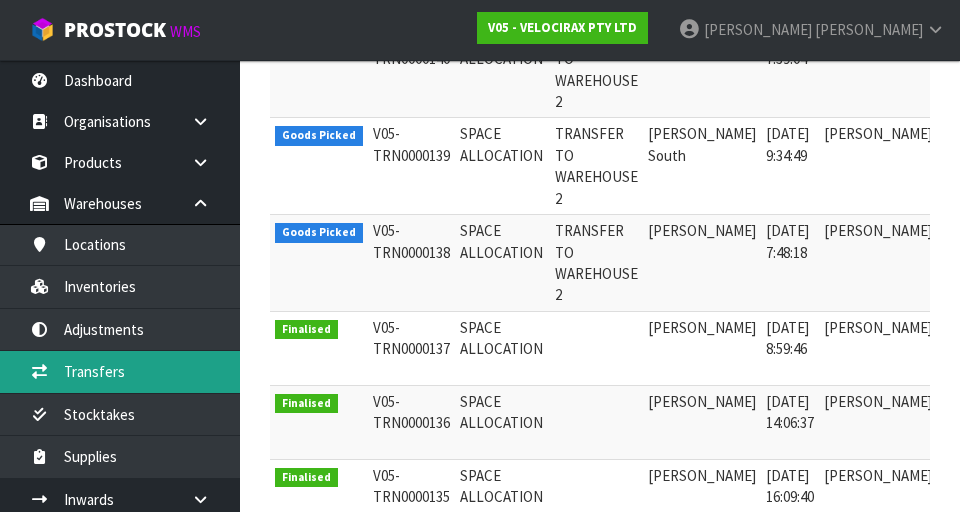 scroll, scrollTop: 952, scrollLeft: 0, axis: vertical 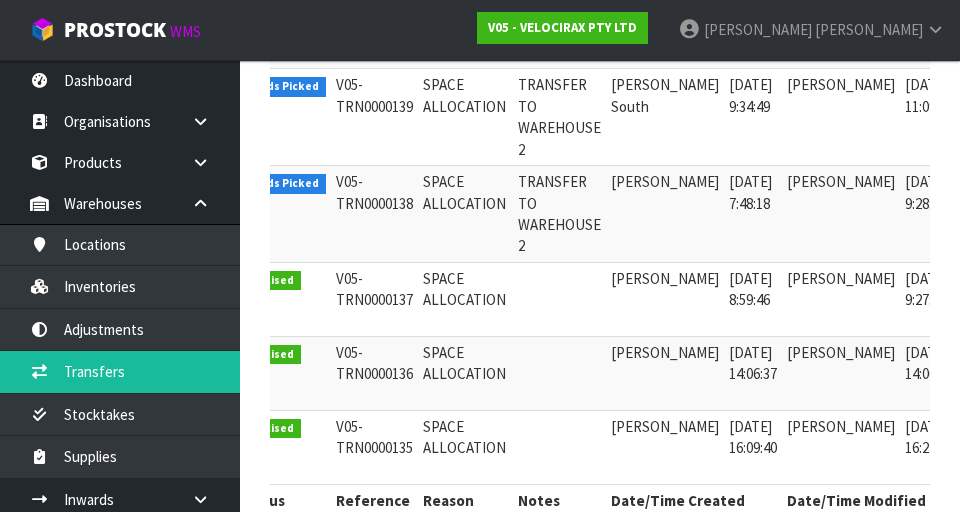 click at bounding box center [985, 187] 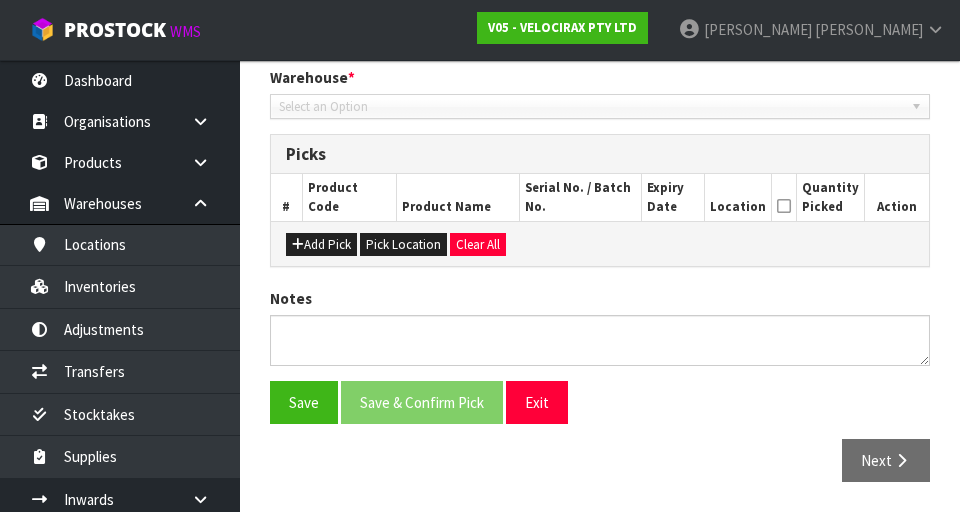 type on "[DATE]" 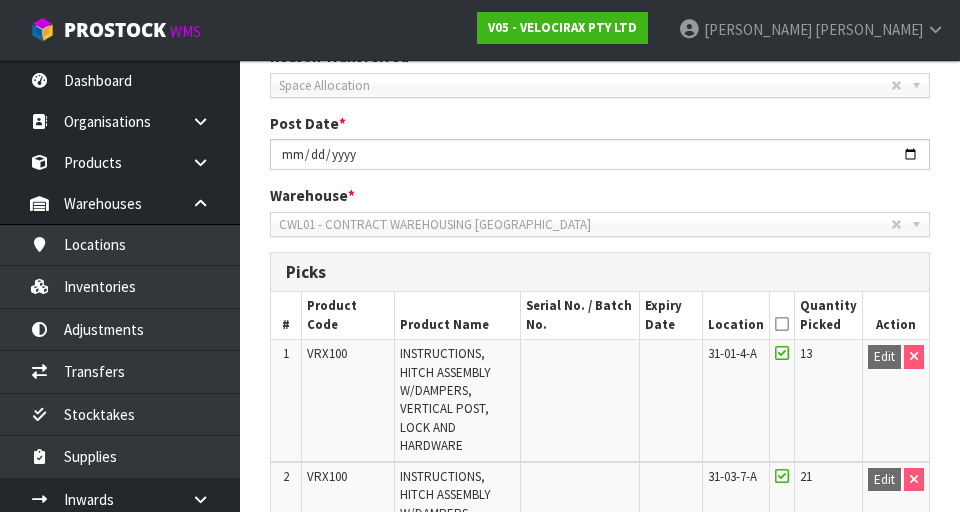 scroll, scrollTop: 316, scrollLeft: 0, axis: vertical 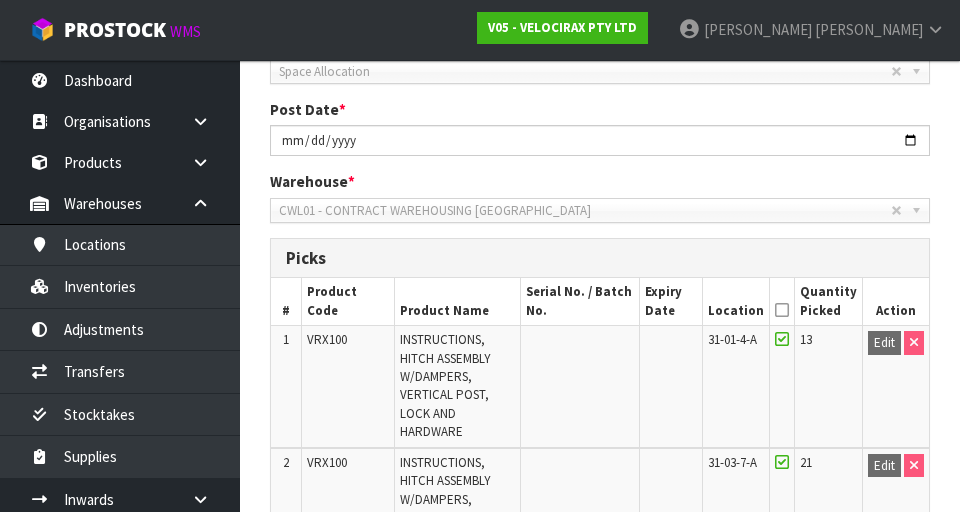 click at bounding box center [782, 310] 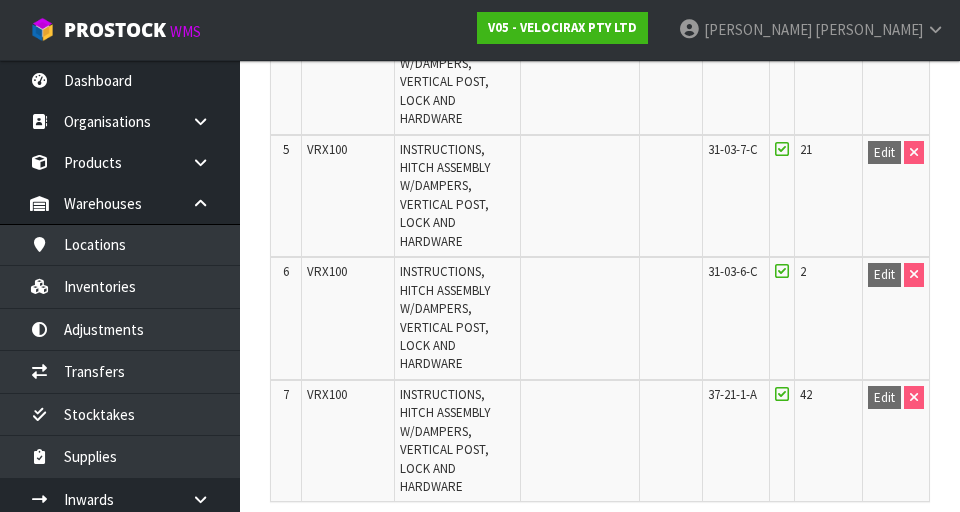 scroll, scrollTop: 1232, scrollLeft: 0, axis: vertical 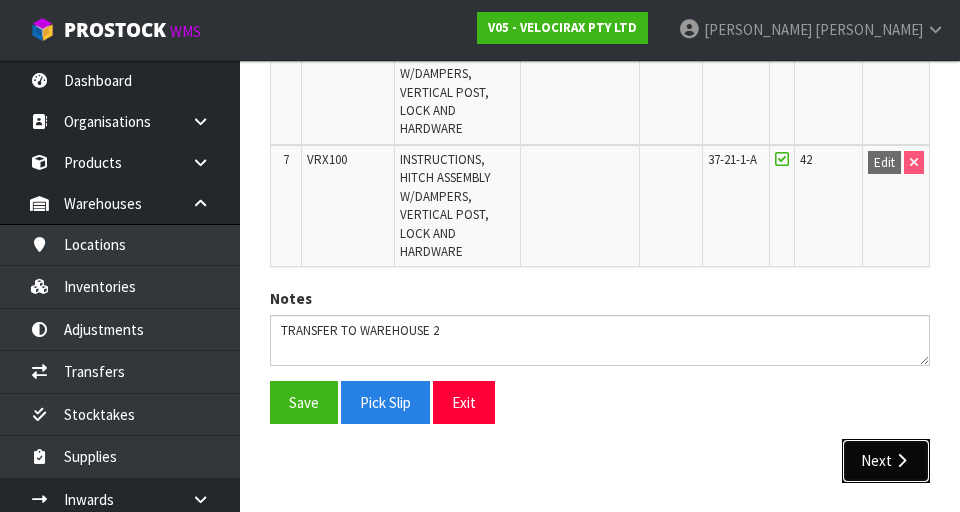 click on "Next" at bounding box center [886, 460] 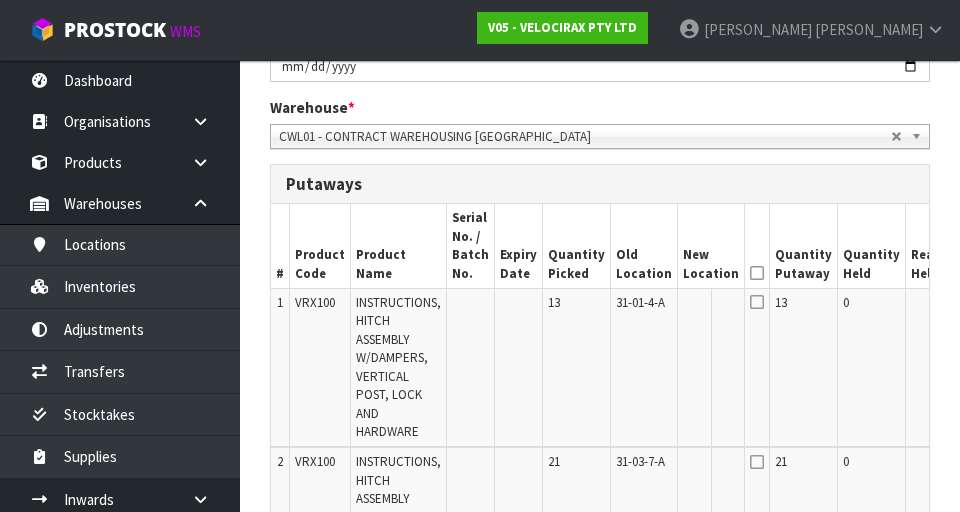 scroll, scrollTop: 392, scrollLeft: 0, axis: vertical 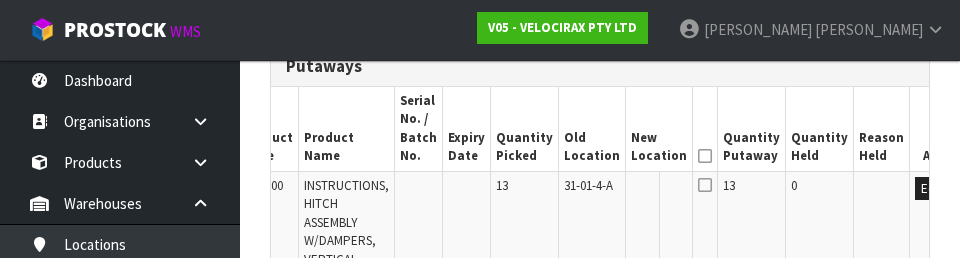 click on "Quantity
Held" at bounding box center [820, 129] 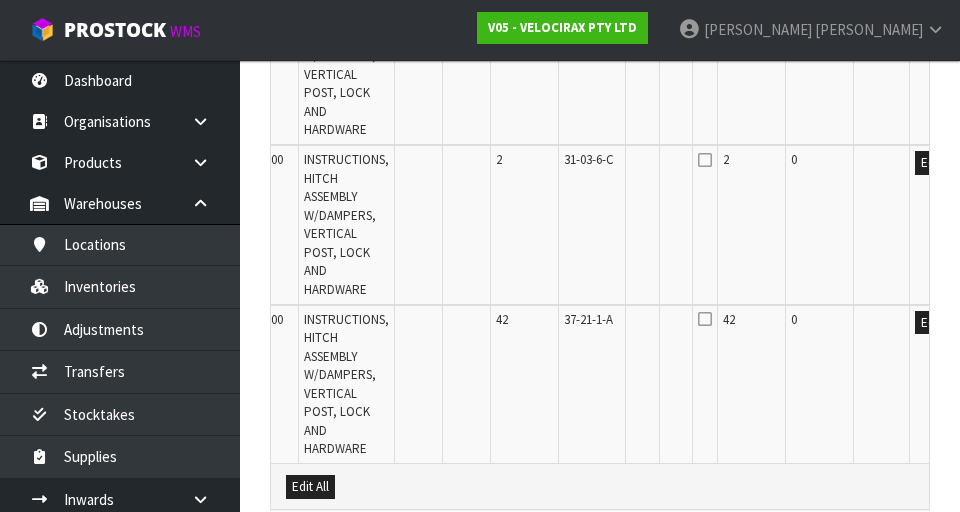 scroll, scrollTop: 1331, scrollLeft: 0, axis: vertical 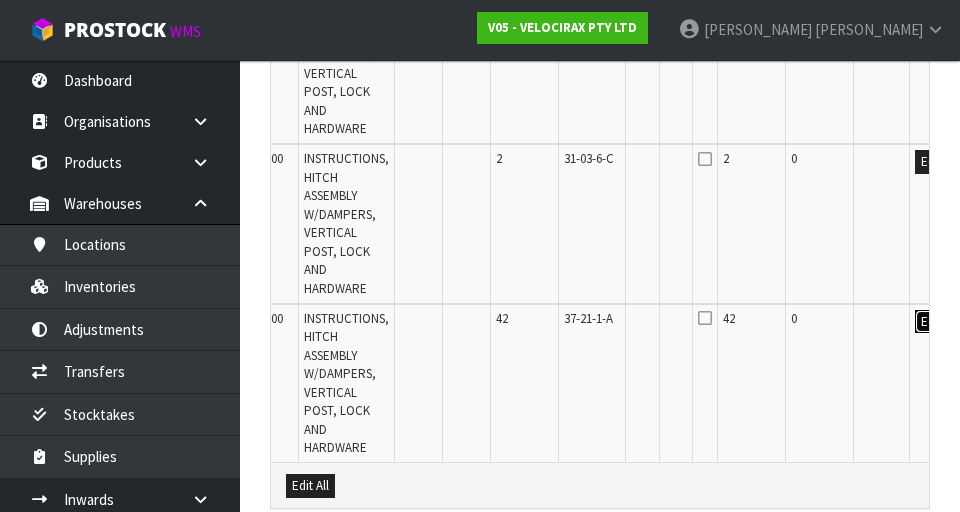 click on "Edit" at bounding box center (931, 322) 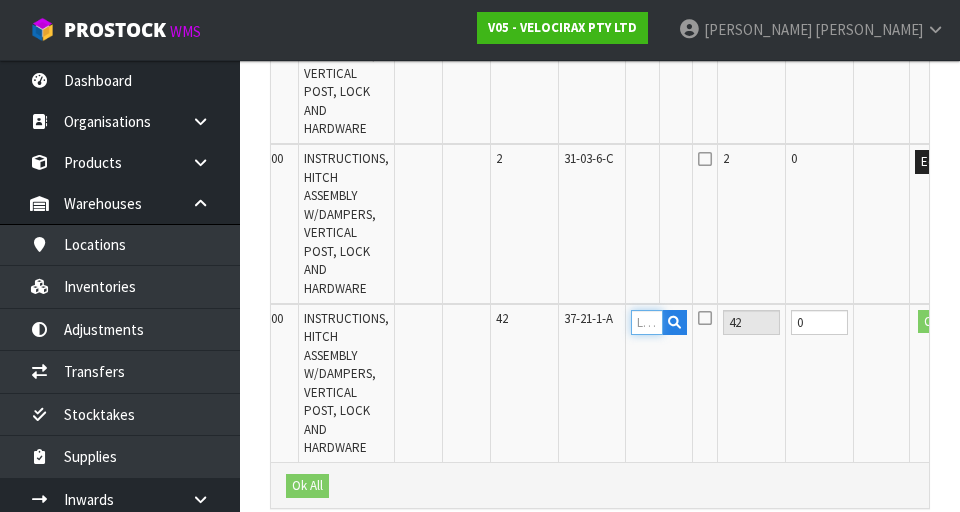 click at bounding box center [647, 322] 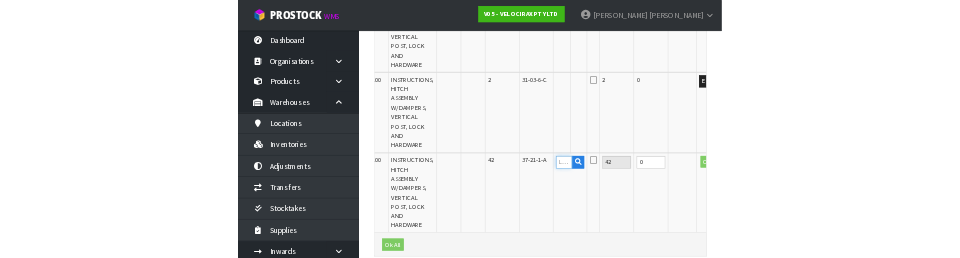 scroll, scrollTop: 1322, scrollLeft: 0, axis: vertical 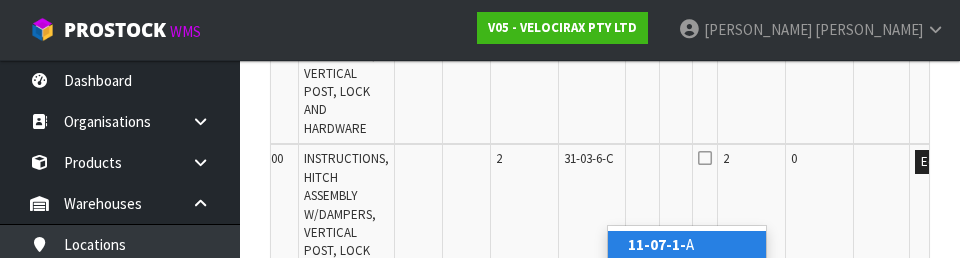type on "11-07-1-B" 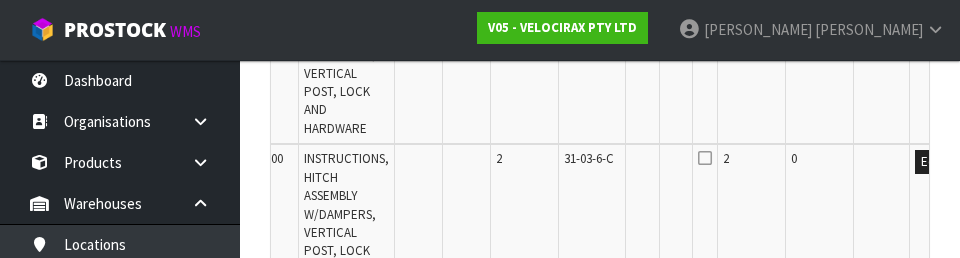 click on "OK" at bounding box center [932, 322] 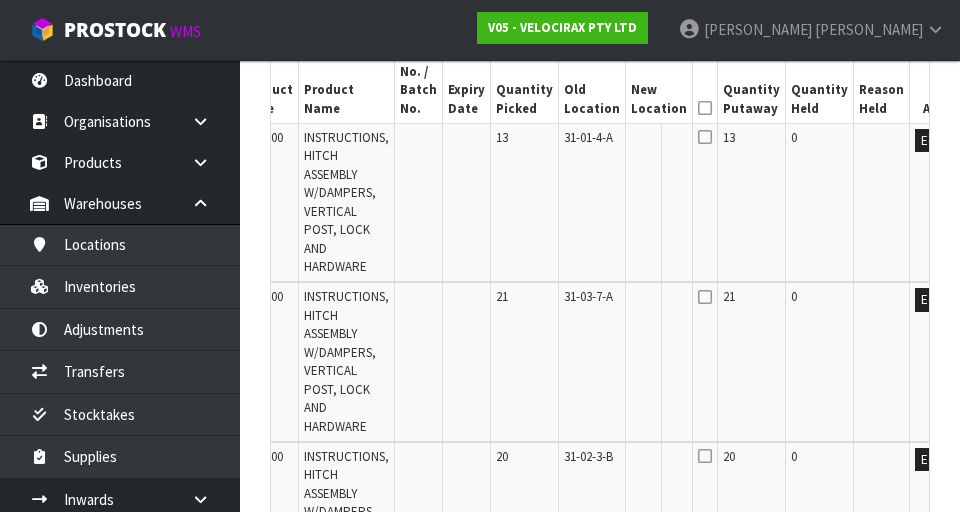 scroll, scrollTop: 608, scrollLeft: 0, axis: vertical 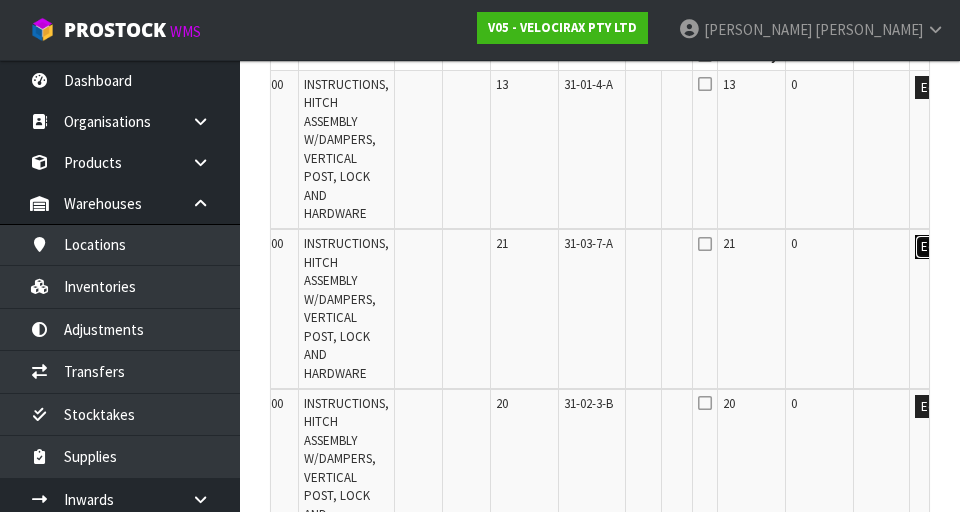 click on "Edit" at bounding box center (931, 247) 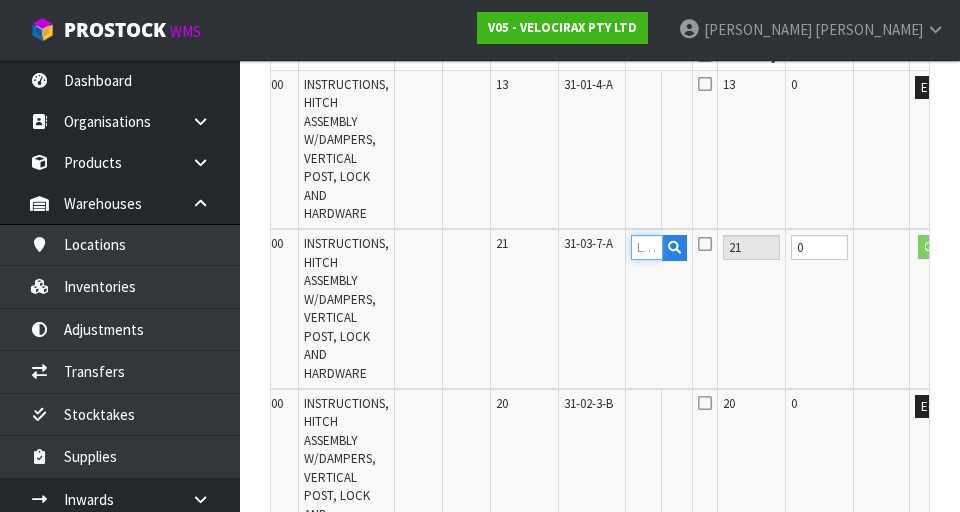 click at bounding box center [647, 247] 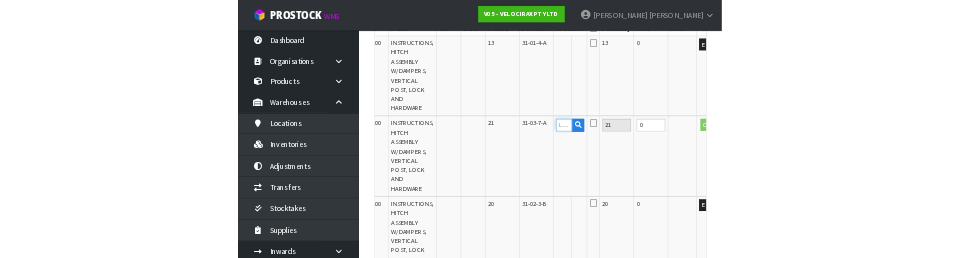 scroll, scrollTop: 599, scrollLeft: 0, axis: vertical 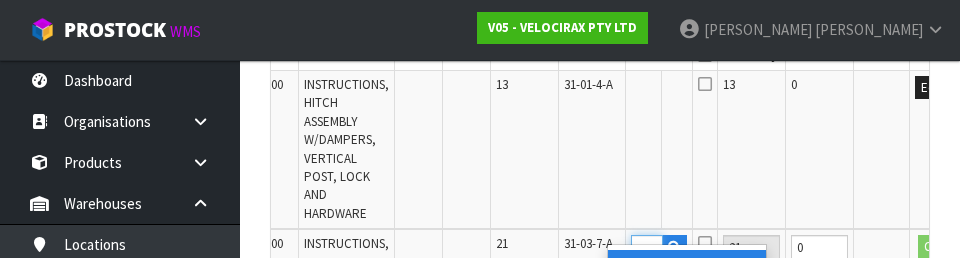 type on "11-09-1-B" 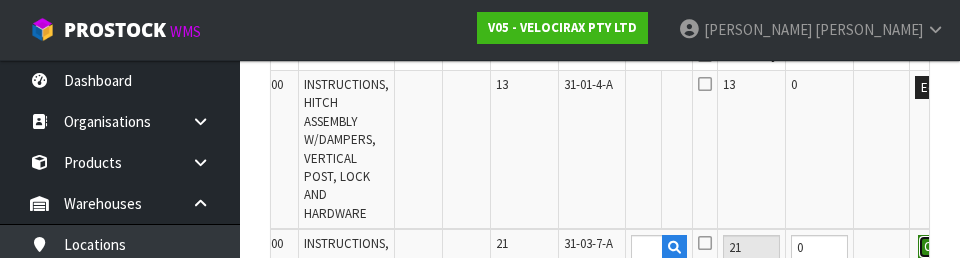 click on "OK" at bounding box center (932, 247) 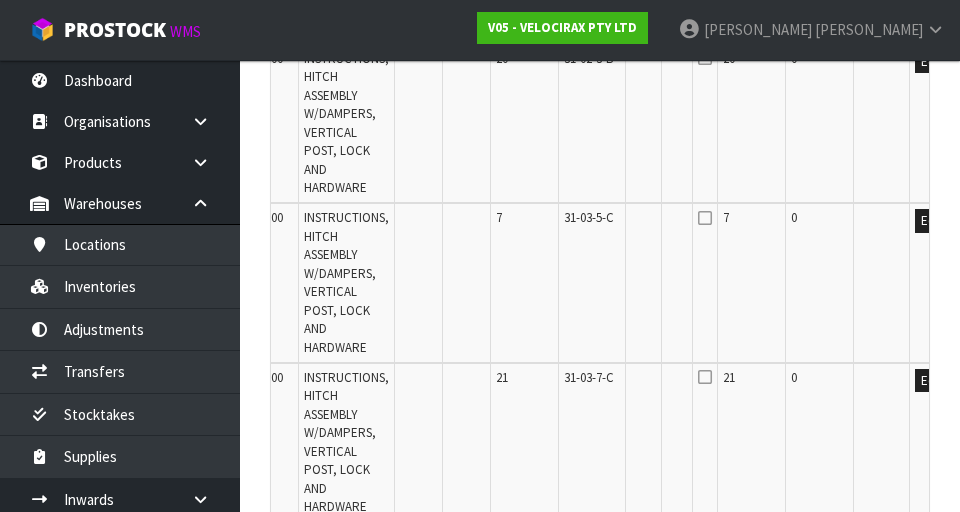 scroll, scrollTop: 953, scrollLeft: 0, axis: vertical 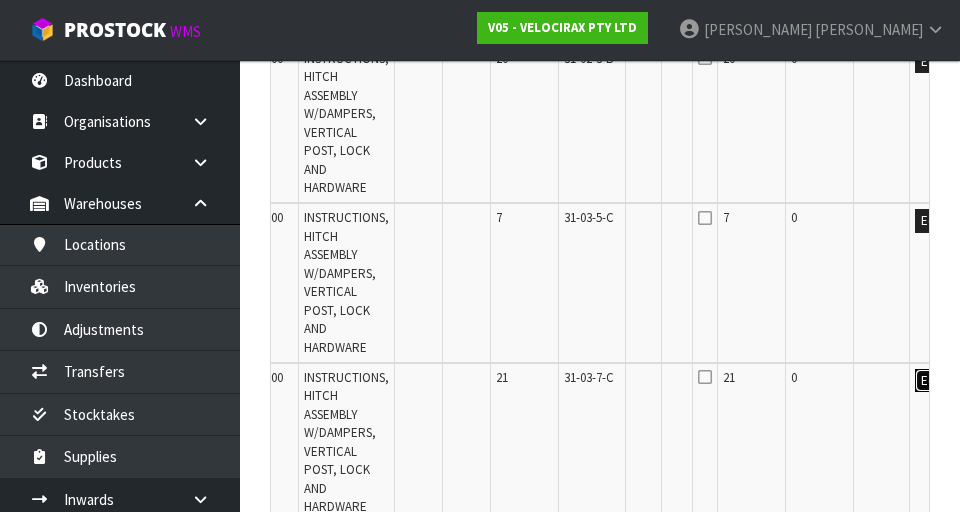 click on "Edit" at bounding box center [931, 381] 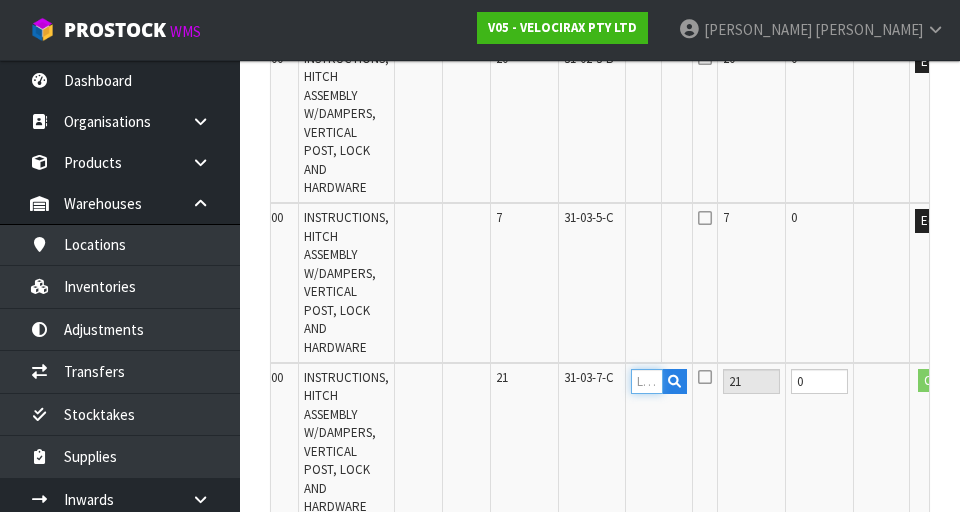 click at bounding box center [647, 381] 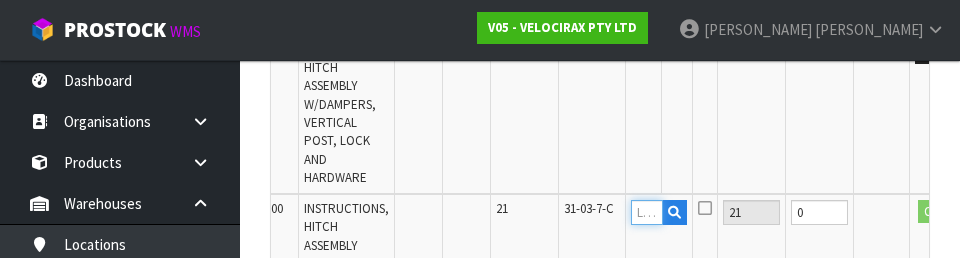 scroll, scrollTop: 1122, scrollLeft: 0, axis: vertical 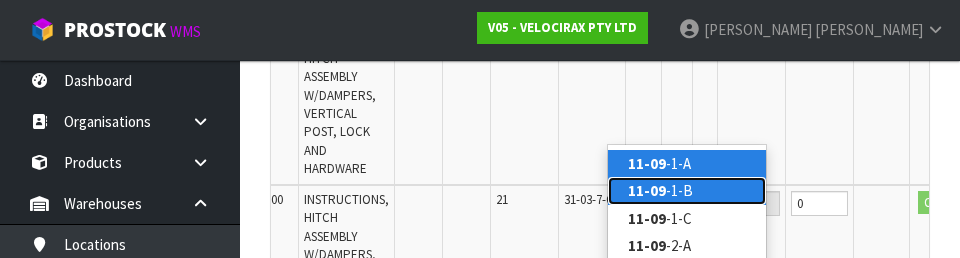 click on "11-09 -1-B" at bounding box center [687, 190] 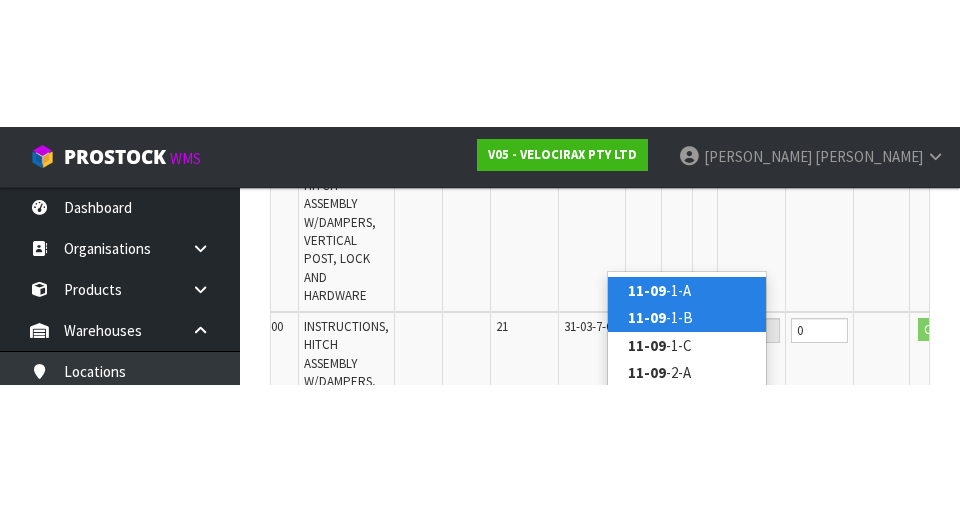 scroll, scrollTop: 1131, scrollLeft: 0, axis: vertical 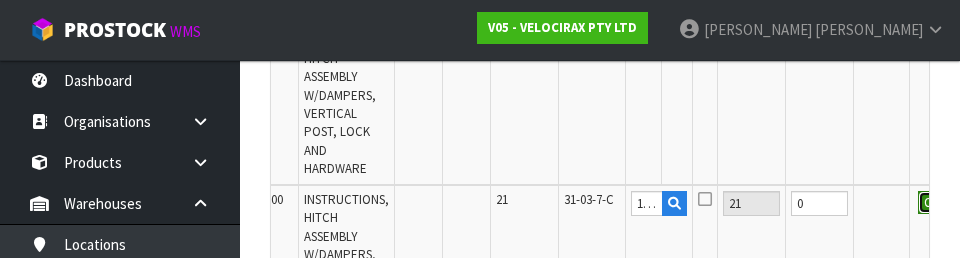 click on "OK" at bounding box center (932, 203) 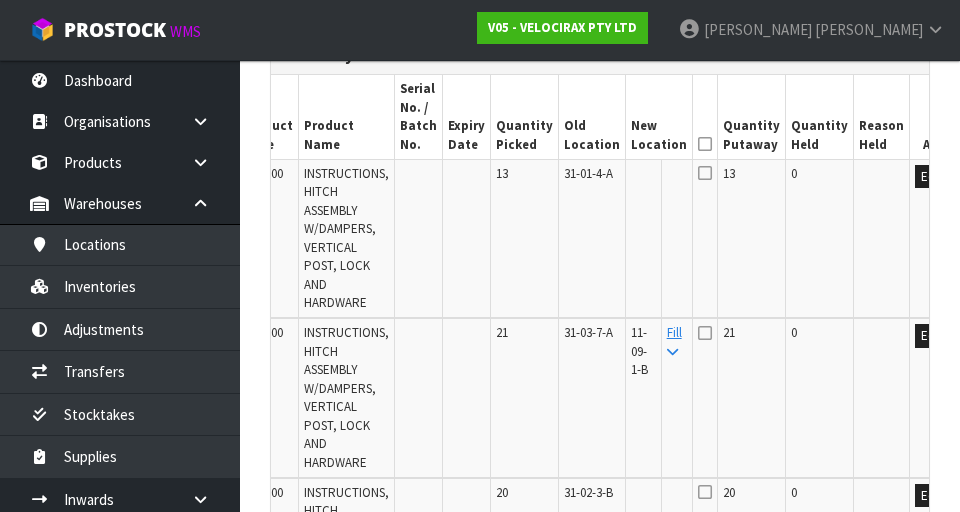 scroll, scrollTop: 529, scrollLeft: 0, axis: vertical 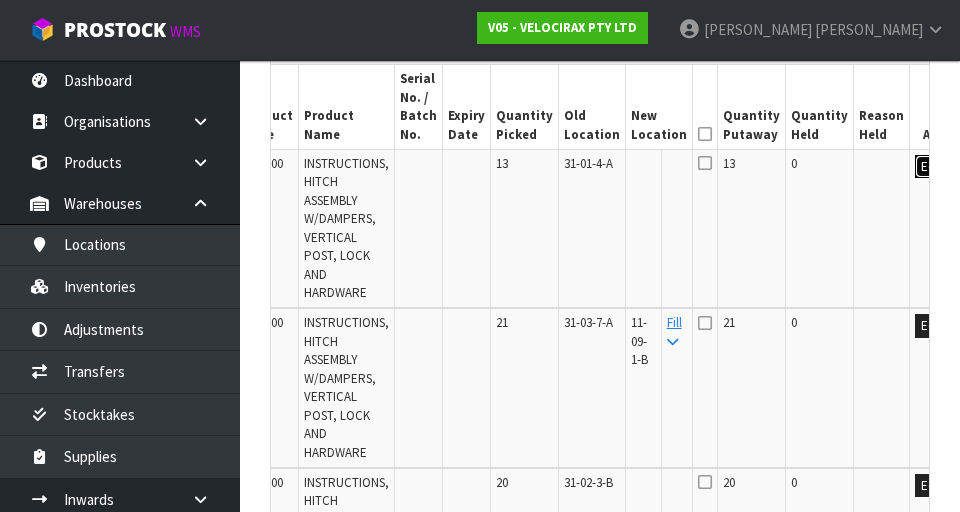 click on "Edit" at bounding box center (931, 167) 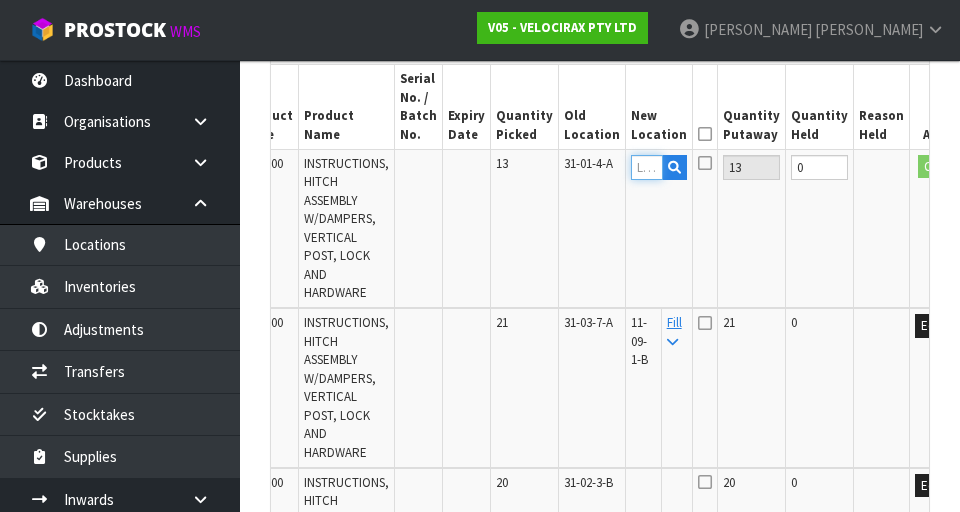 click at bounding box center (647, 167) 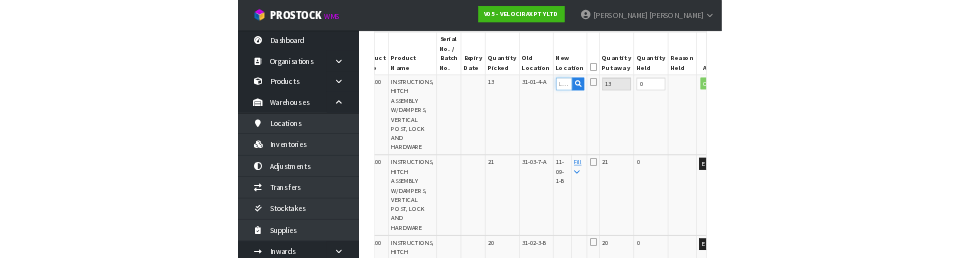 scroll, scrollTop: 520, scrollLeft: 0, axis: vertical 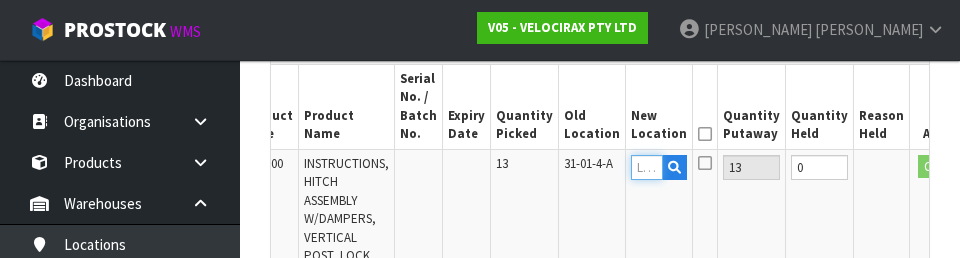 type on "0" 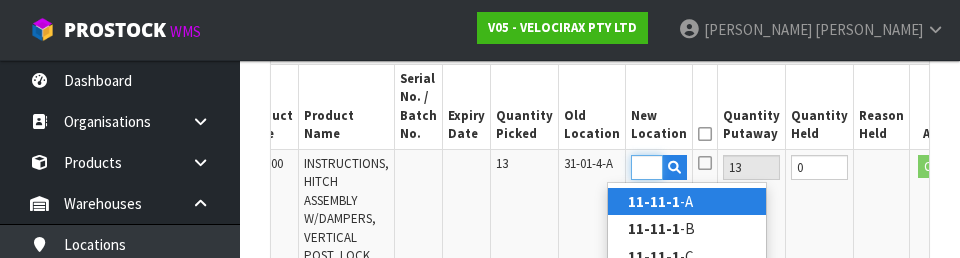 scroll, scrollTop: 0, scrollLeft: 31, axis: horizontal 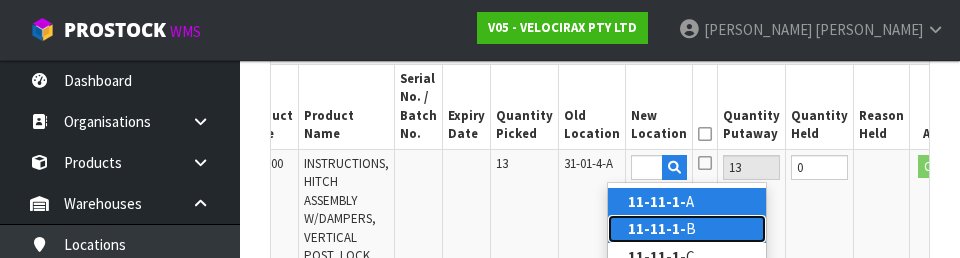 click on "11-11-1- B" at bounding box center [687, 228] 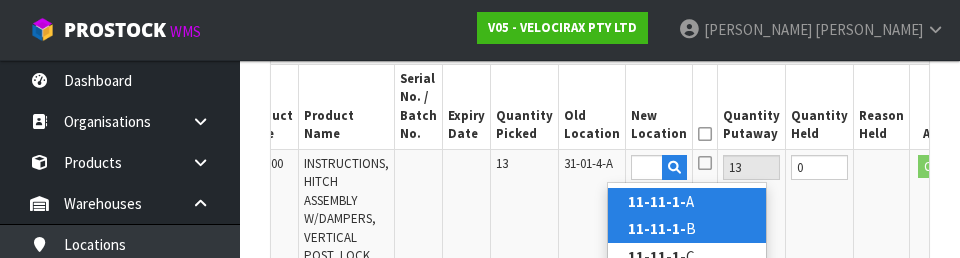 type on "11-11-1-B" 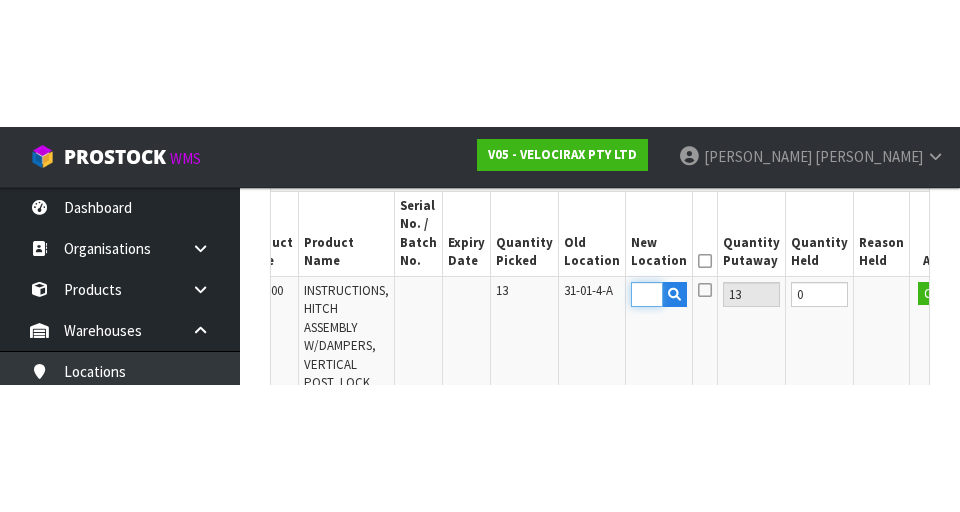 scroll, scrollTop: 529, scrollLeft: 0, axis: vertical 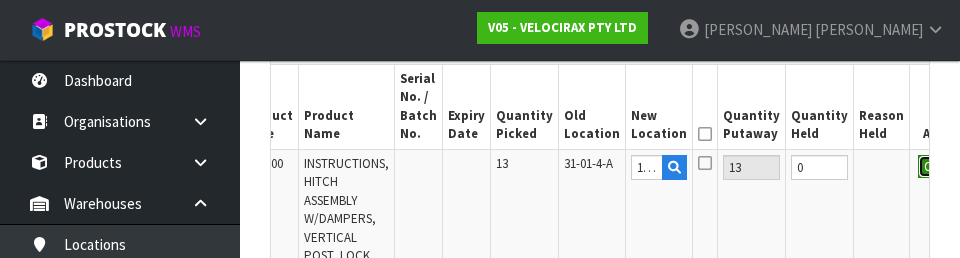 click on "OK" at bounding box center (932, 167) 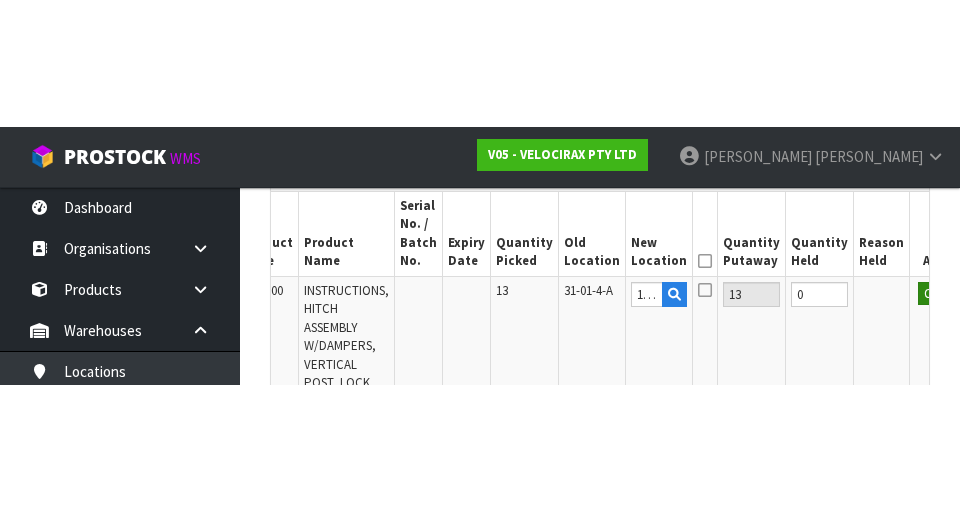 scroll, scrollTop: 529, scrollLeft: 0, axis: vertical 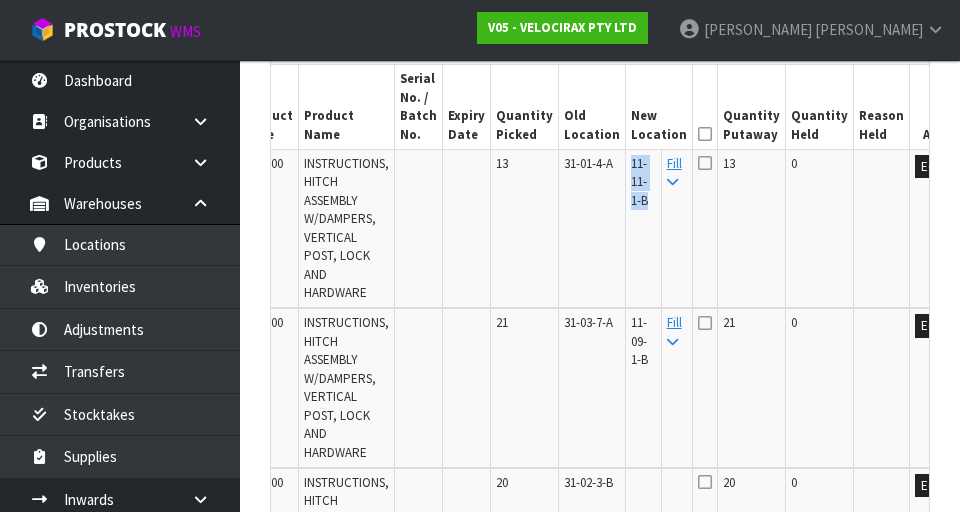 copy on "11-11-1-B" 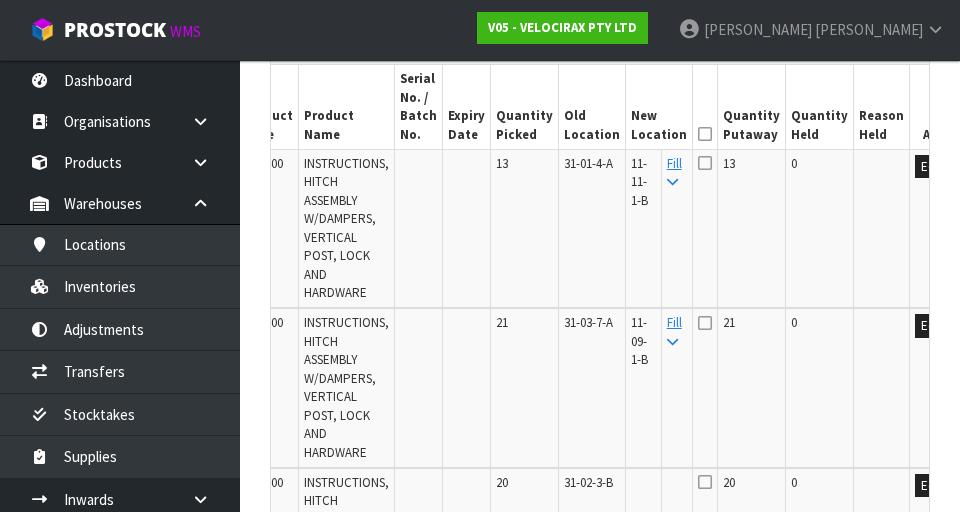 click at bounding box center (882, 228) 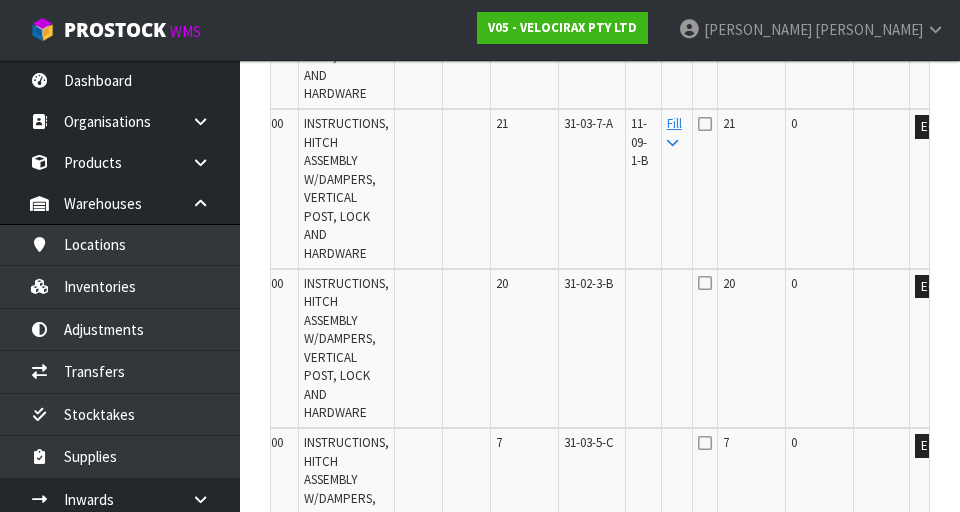 scroll, scrollTop: 750, scrollLeft: 0, axis: vertical 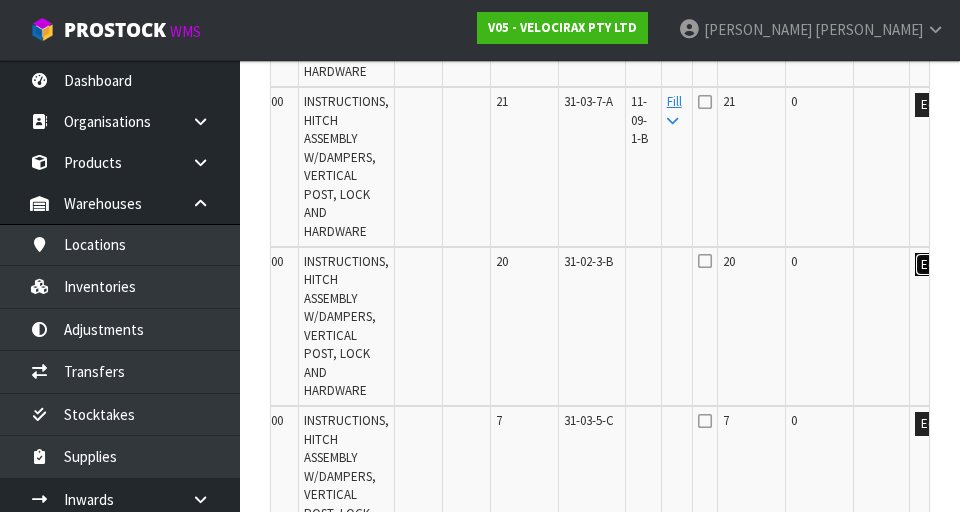 click on "Edit" at bounding box center [931, 265] 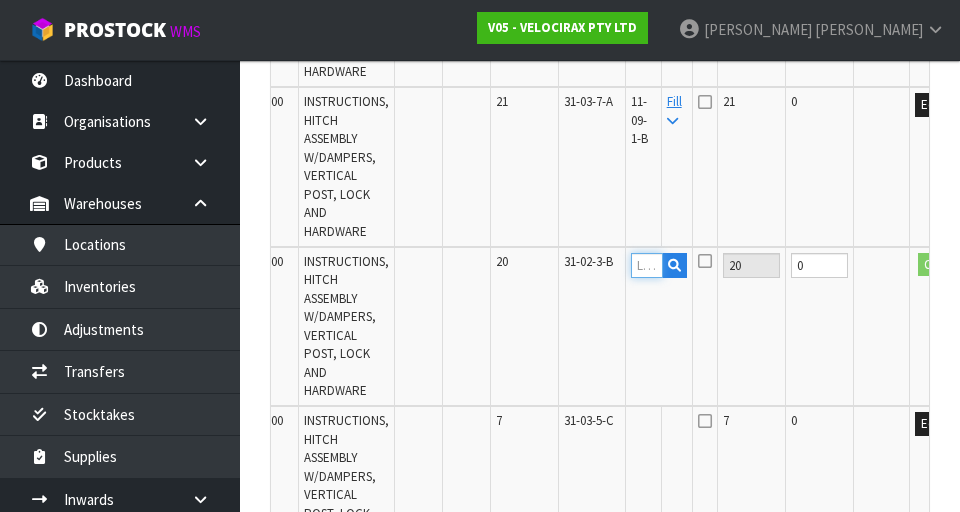 click at bounding box center (647, 265) 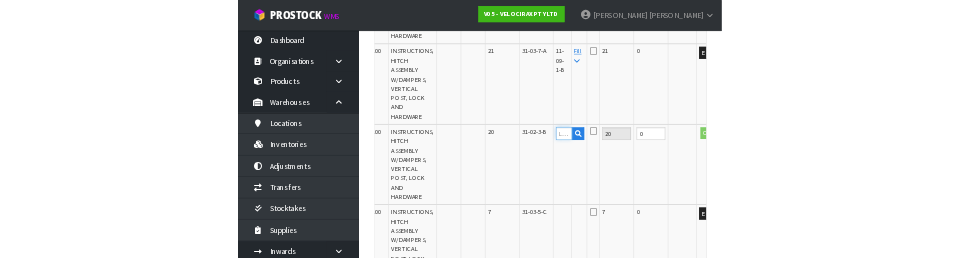 scroll, scrollTop: 741, scrollLeft: 0, axis: vertical 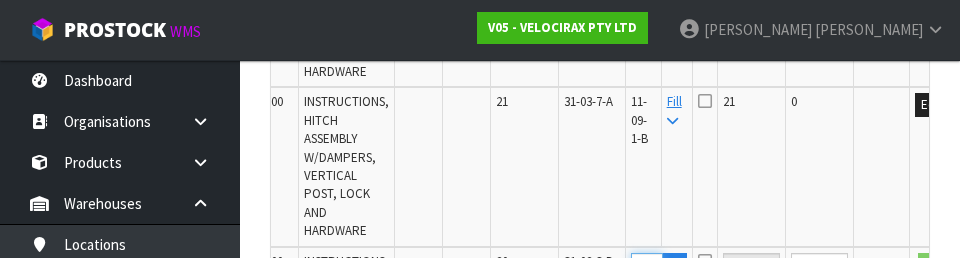 type on "11-11-1-B" 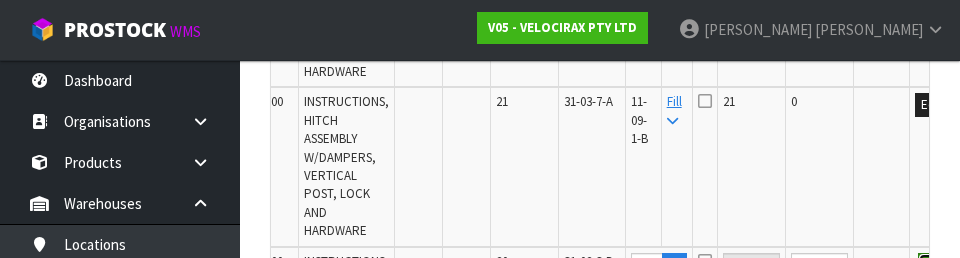 click on "OK" at bounding box center (932, 265) 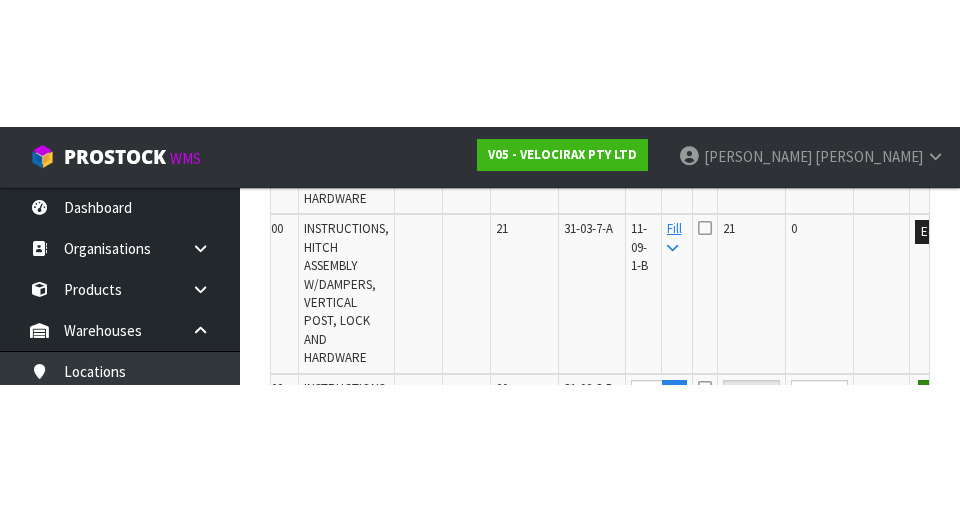 scroll, scrollTop: 750, scrollLeft: 0, axis: vertical 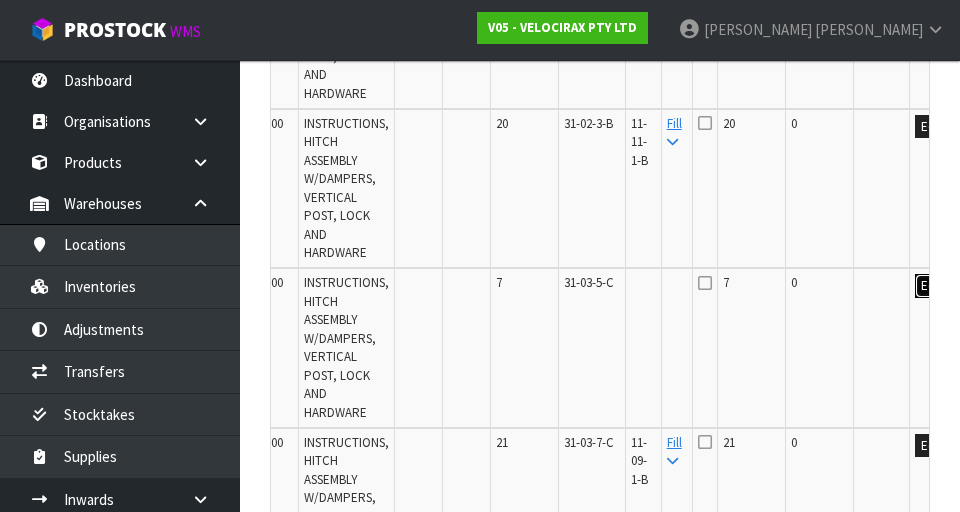 click on "Edit" at bounding box center [931, 286] 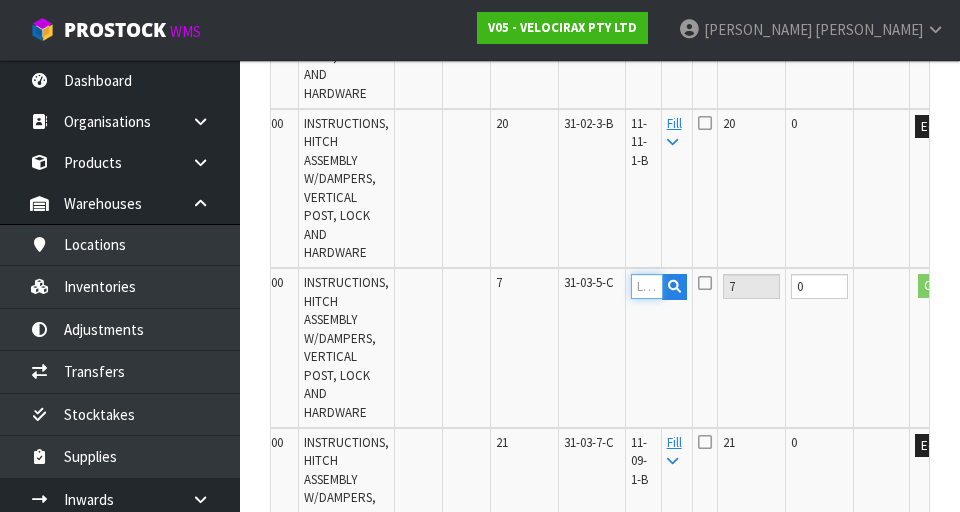 click at bounding box center [647, 286] 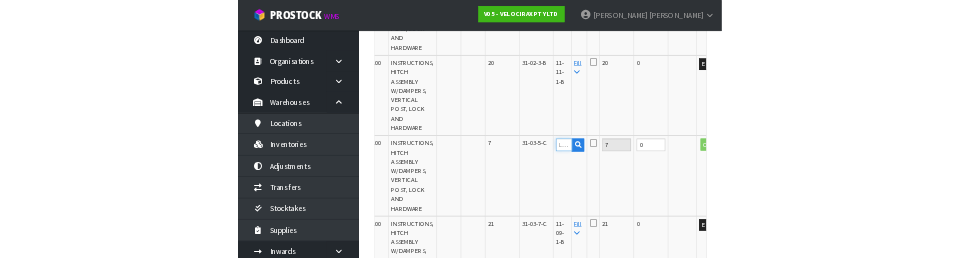 scroll, scrollTop: 879, scrollLeft: 0, axis: vertical 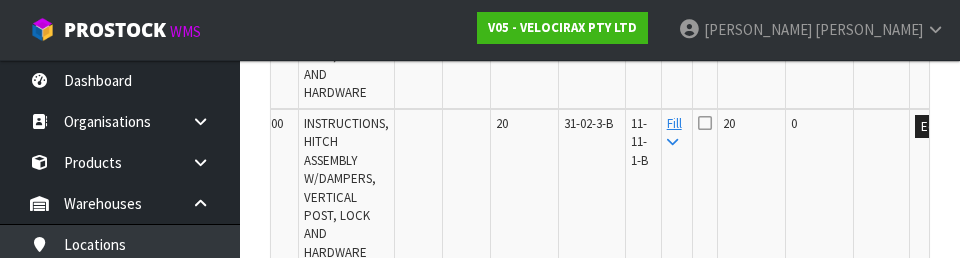 click at bounding box center [647, 286] 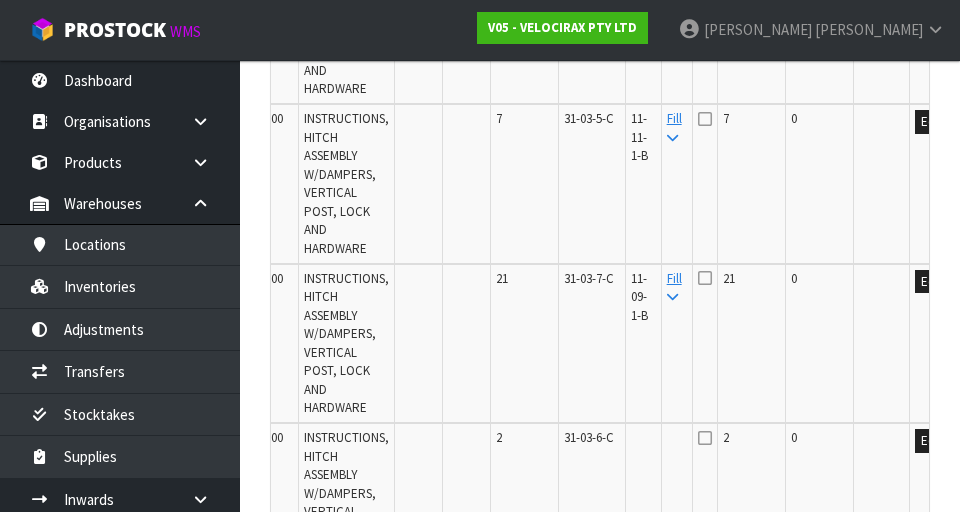 scroll, scrollTop: 1075, scrollLeft: 0, axis: vertical 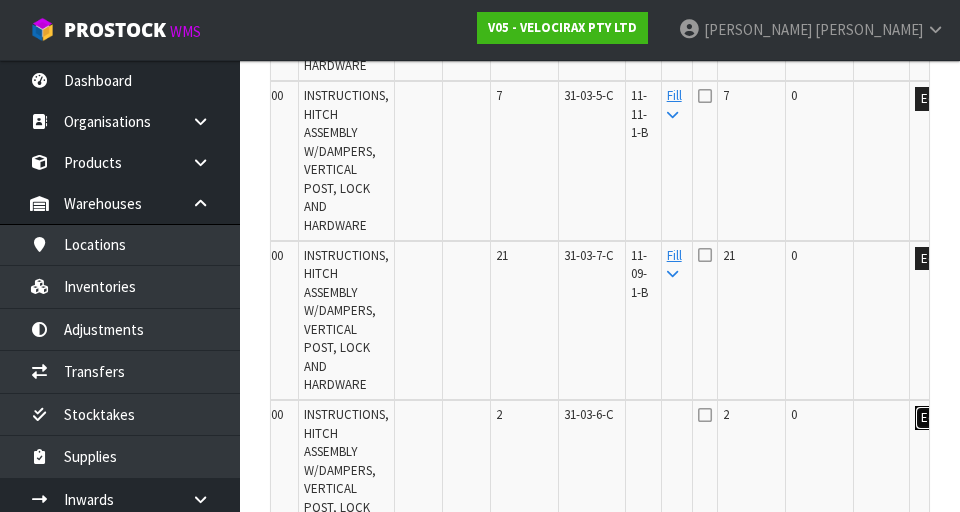 click on "Edit" at bounding box center (931, 418) 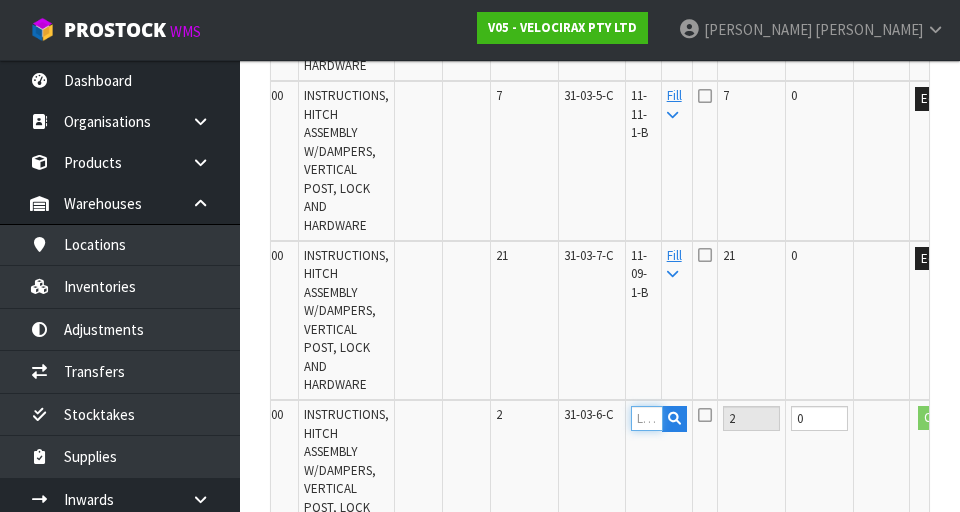 click at bounding box center [647, 418] 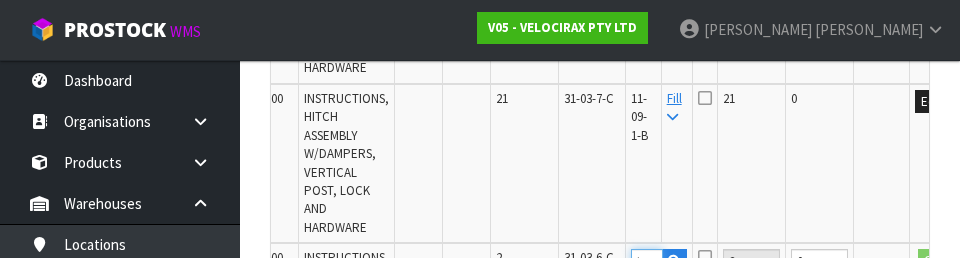 scroll, scrollTop: 1262, scrollLeft: 0, axis: vertical 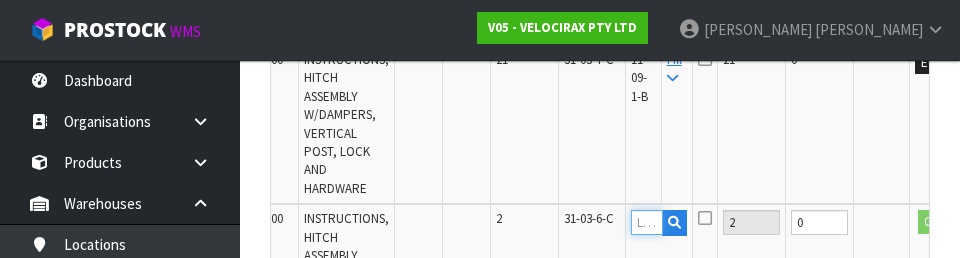 paste on "11-11-1-B" 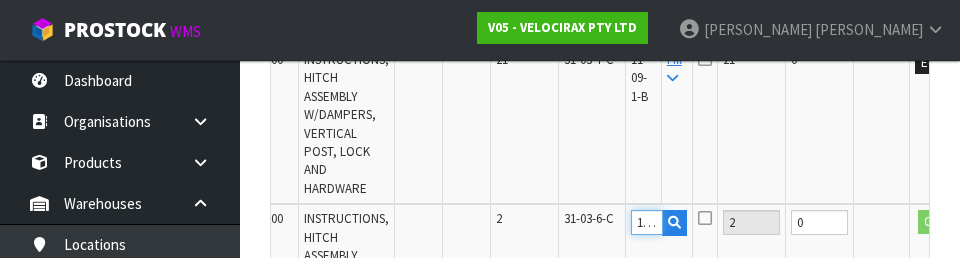 scroll, scrollTop: 0, scrollLeft: 39, axis: horizontal 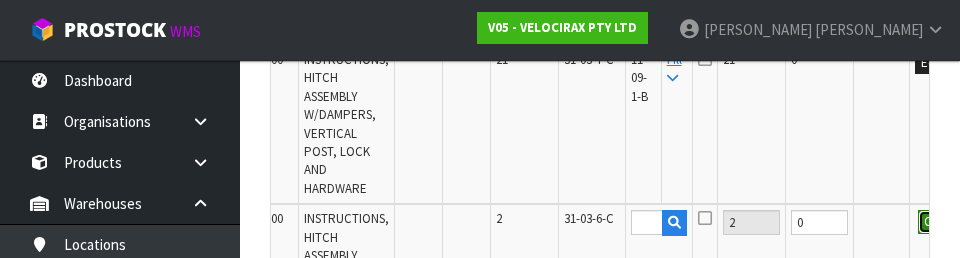 click on "OK" at bounding box center (932, 222) 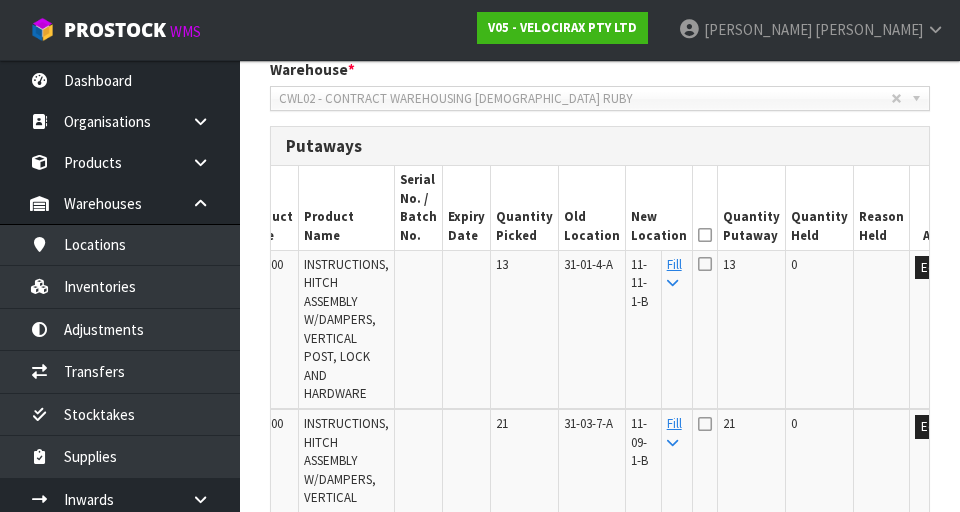 scroll, scrollTop: 500, scrollLeft: 0, axis: vertical 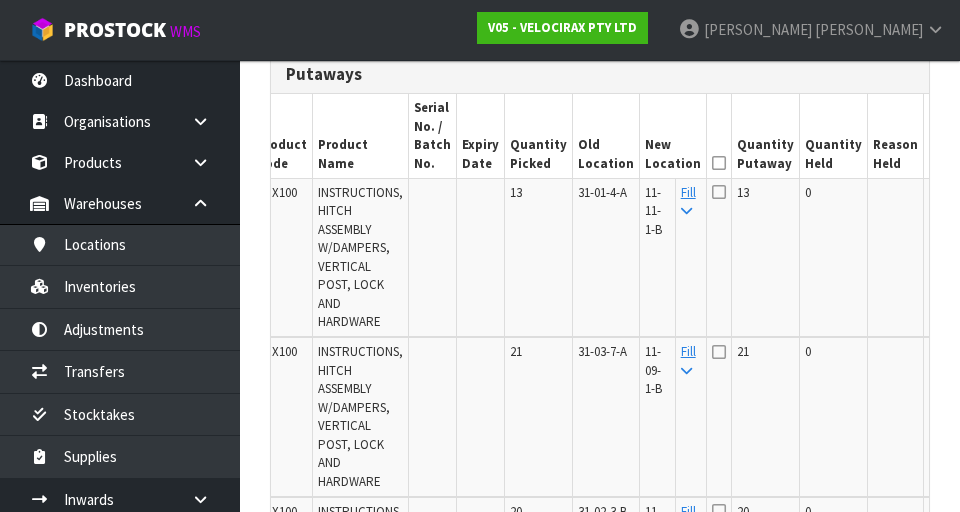 click at bounding box center (719, 163) 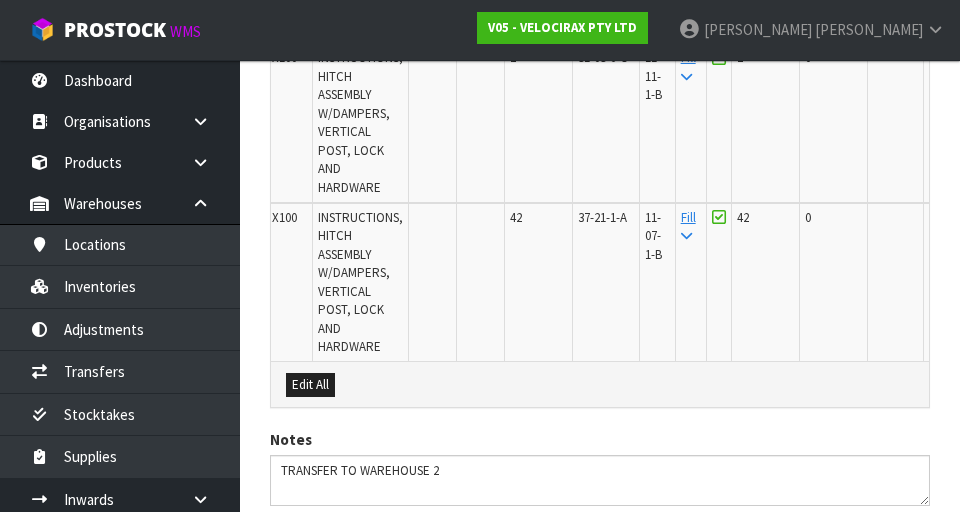 scroll, scrollTop: 1442, scrollLeft: 0, axis: vertical 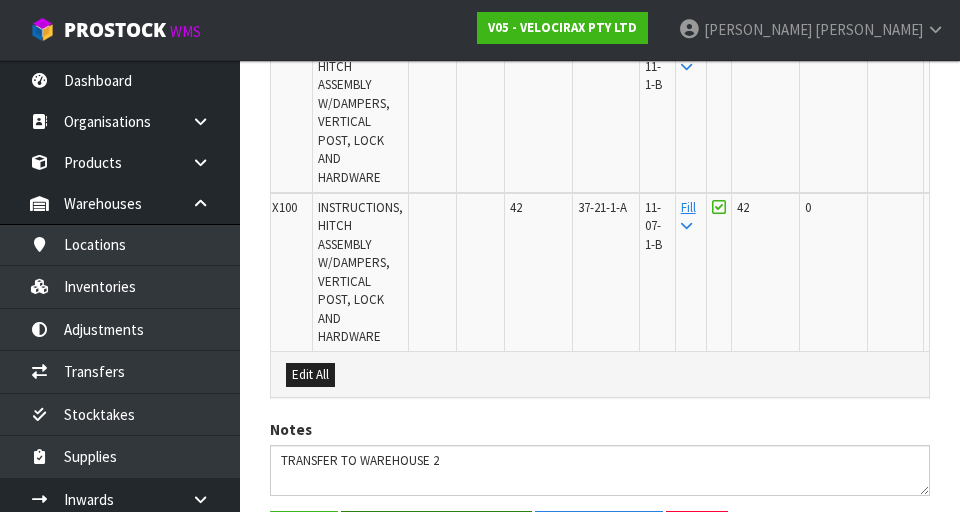 click on "Save & Confirm Putaway" at bounding box center (436, 532) 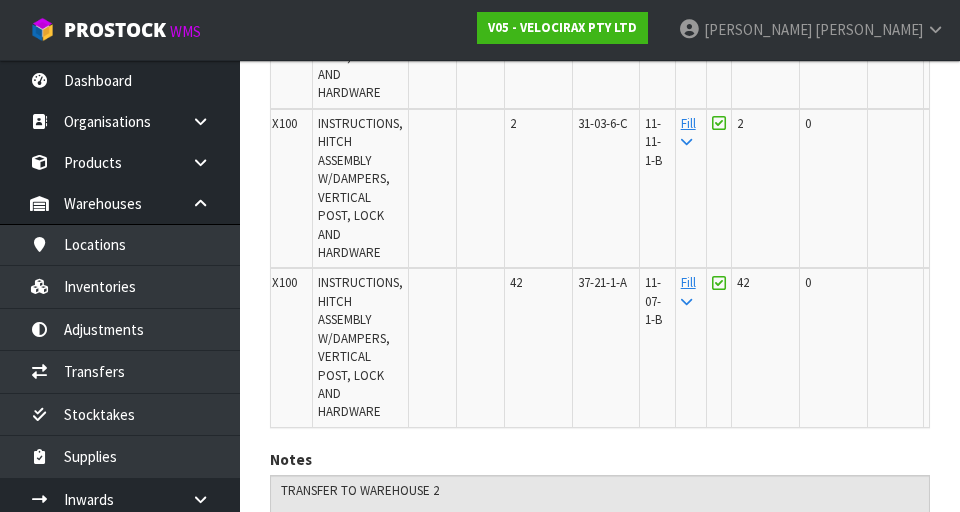 scroll, scrollTop: 1470, scrollLeft: 0, axis: vertical 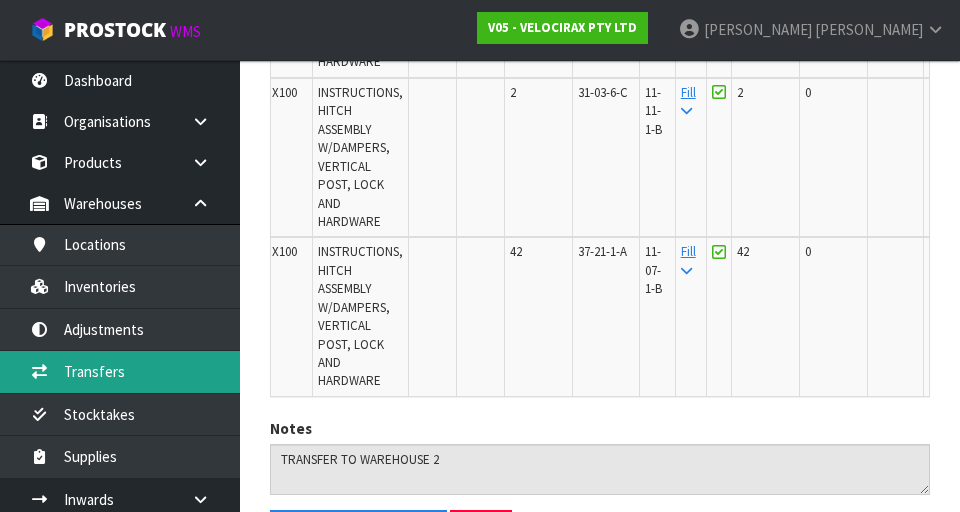 click on "Transfers" at bounding box center [120, 371] 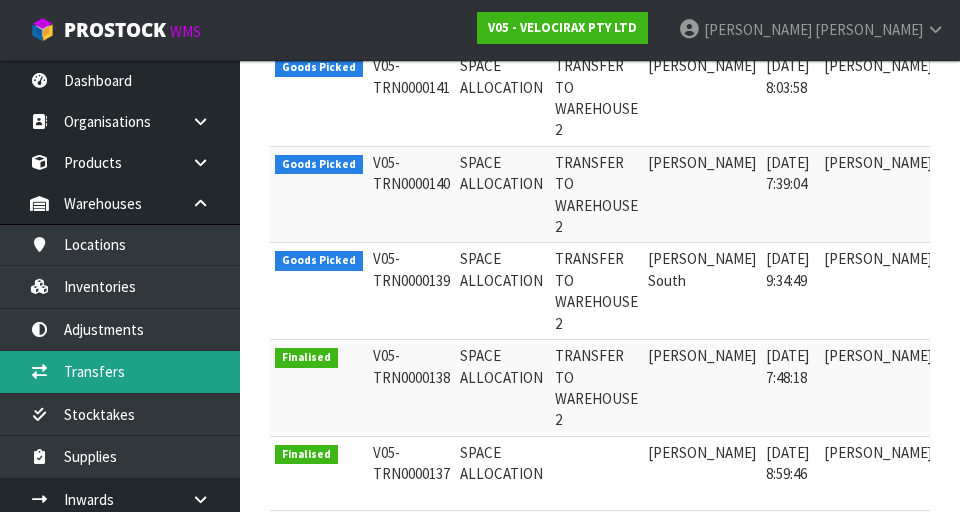 scroll, scrollTop: 784, scrollLeft: 0, axis: vertical 